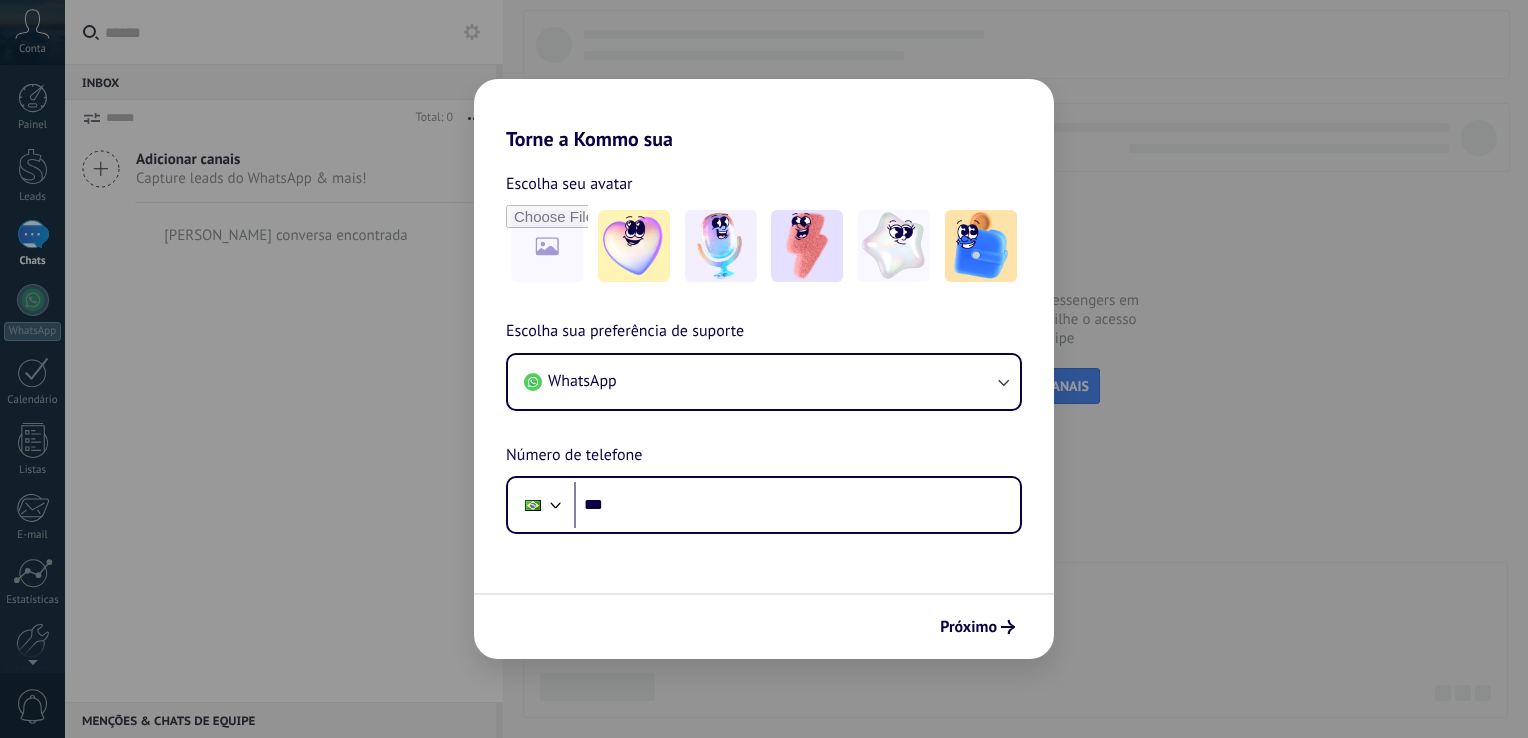 scroll, scrollTop: 0, scrollLeft: 0, axis: both 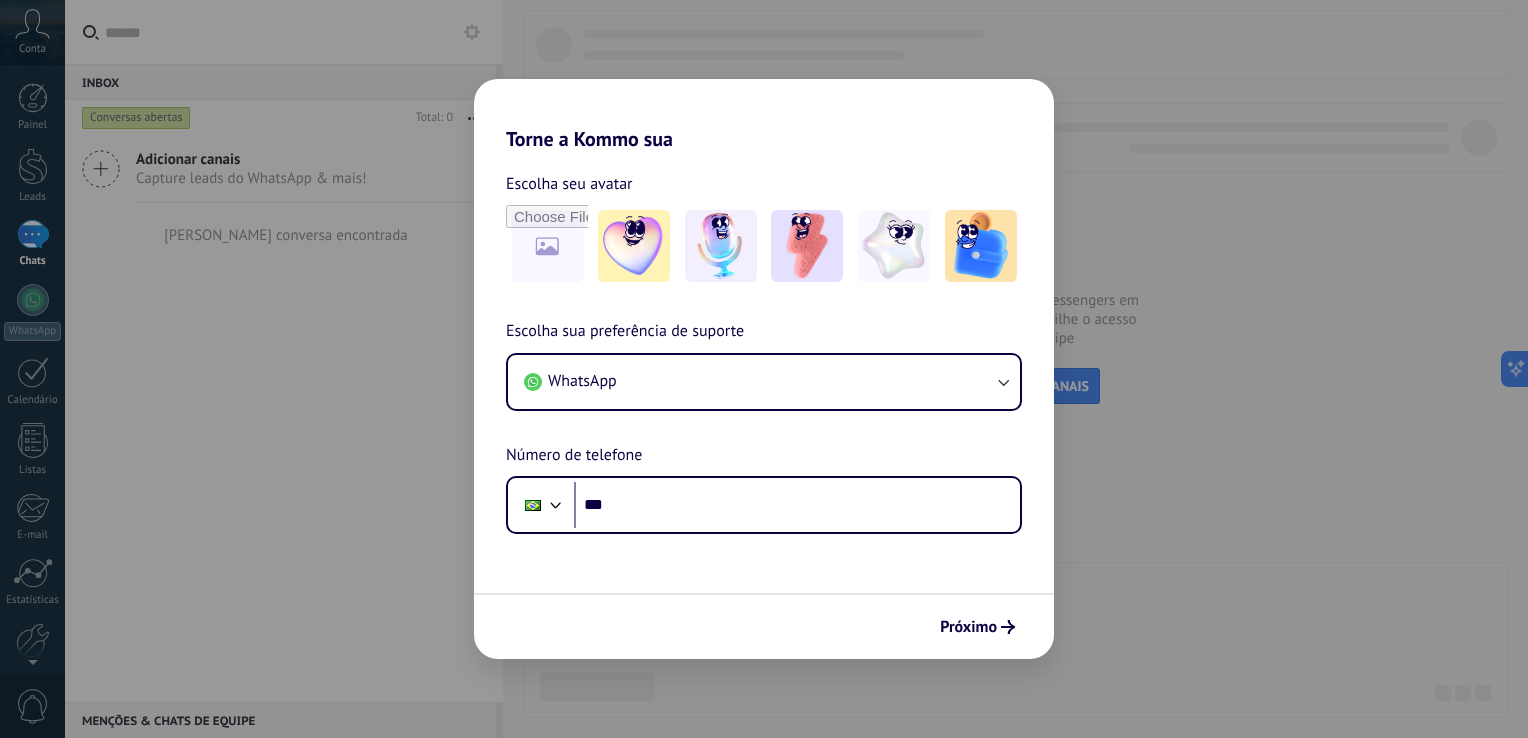 click on "Escolha seu avatar" at bounding box center [764, 184] 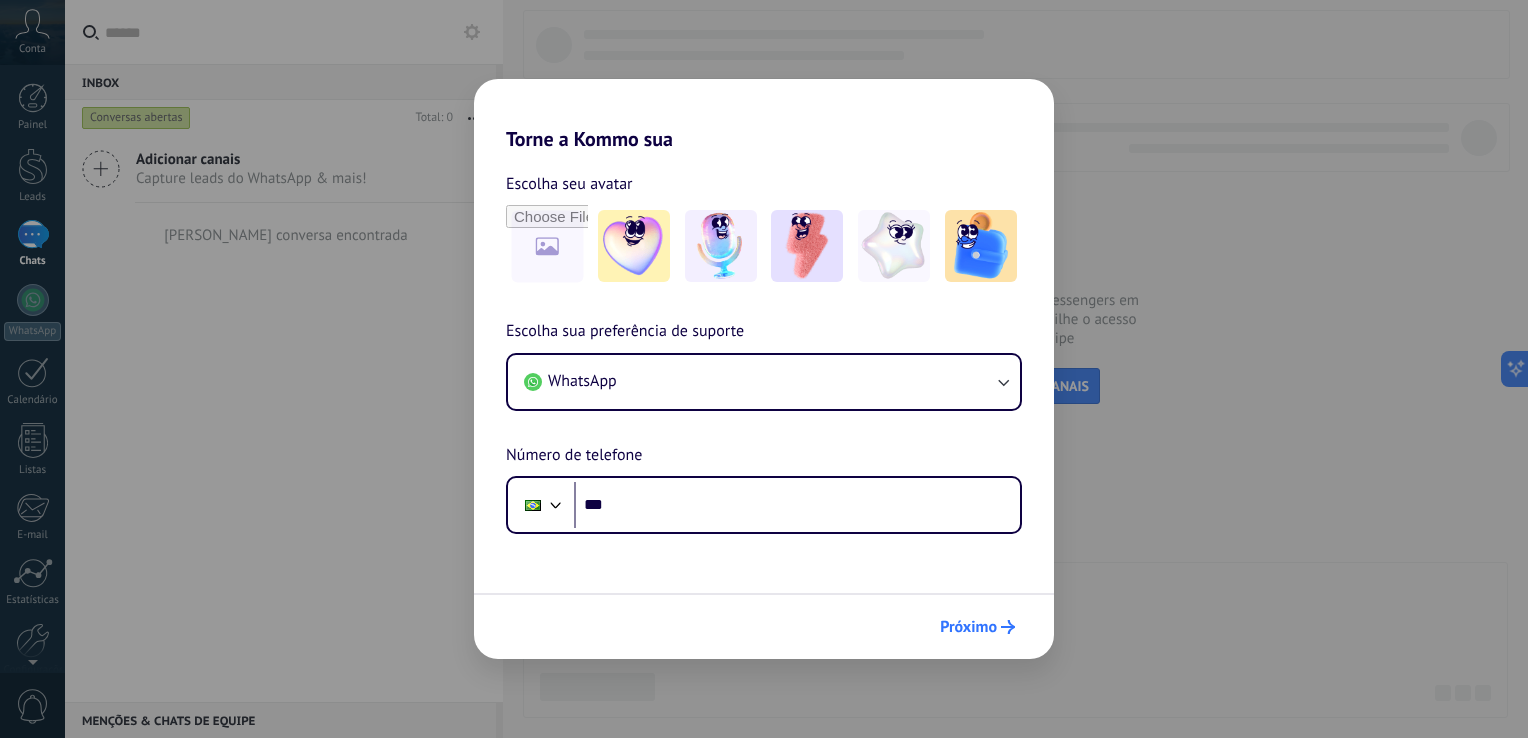 click on "Próximo" at bounding box center (968, 627) 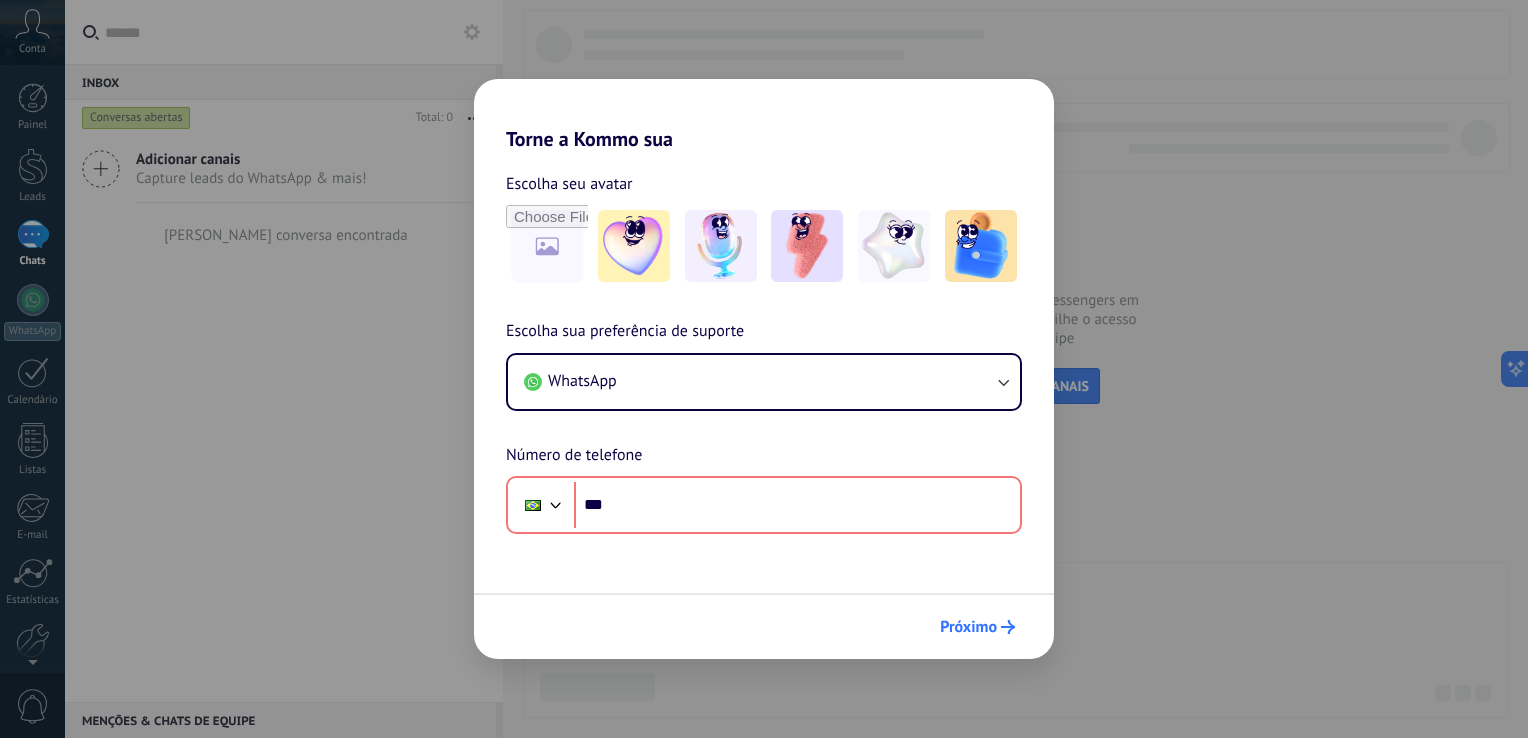 click on "Próximo" at bounding box center [968, 627] 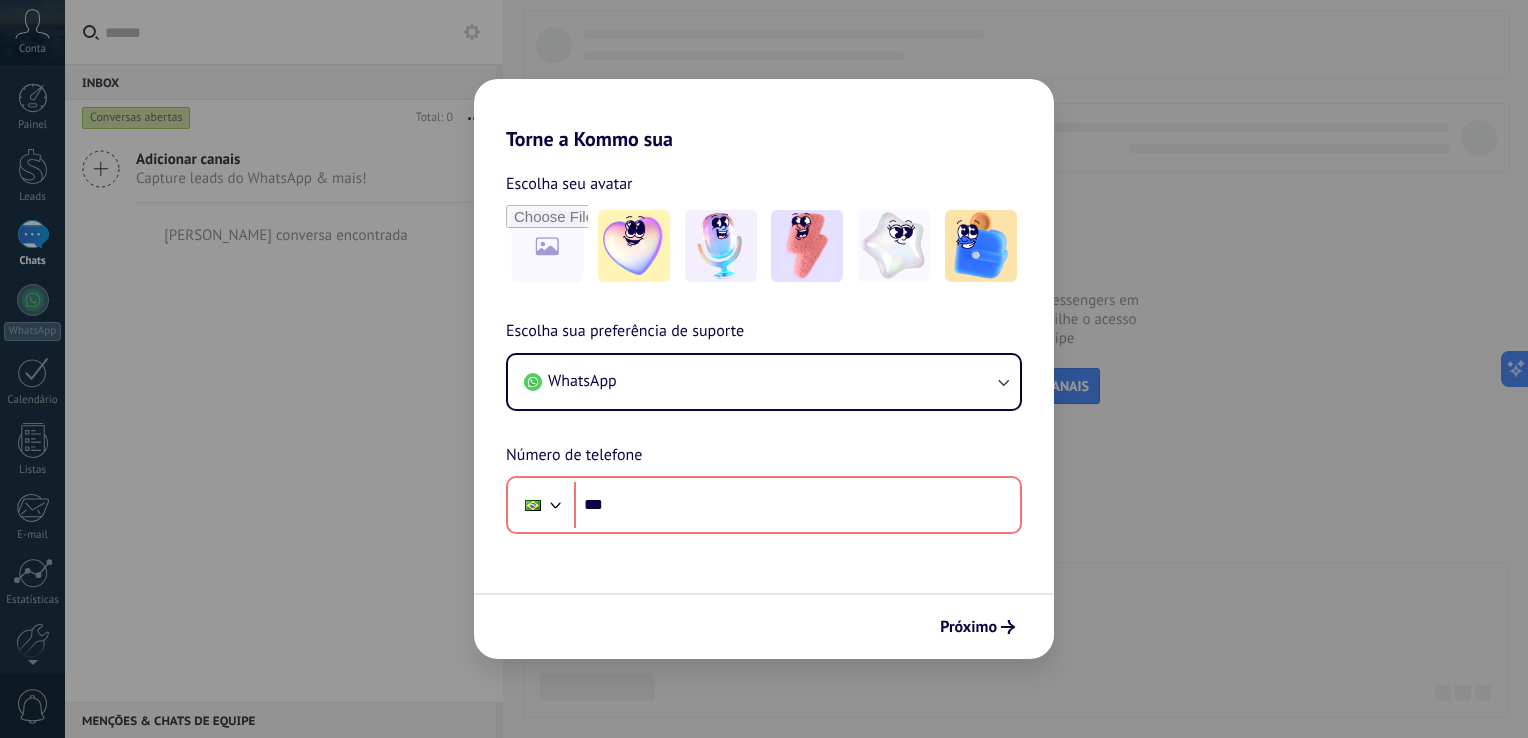 click on "Escolha sua preferência de suporte WhatsApp Número de telefone Phone ***" at bounding box center (764, 426) 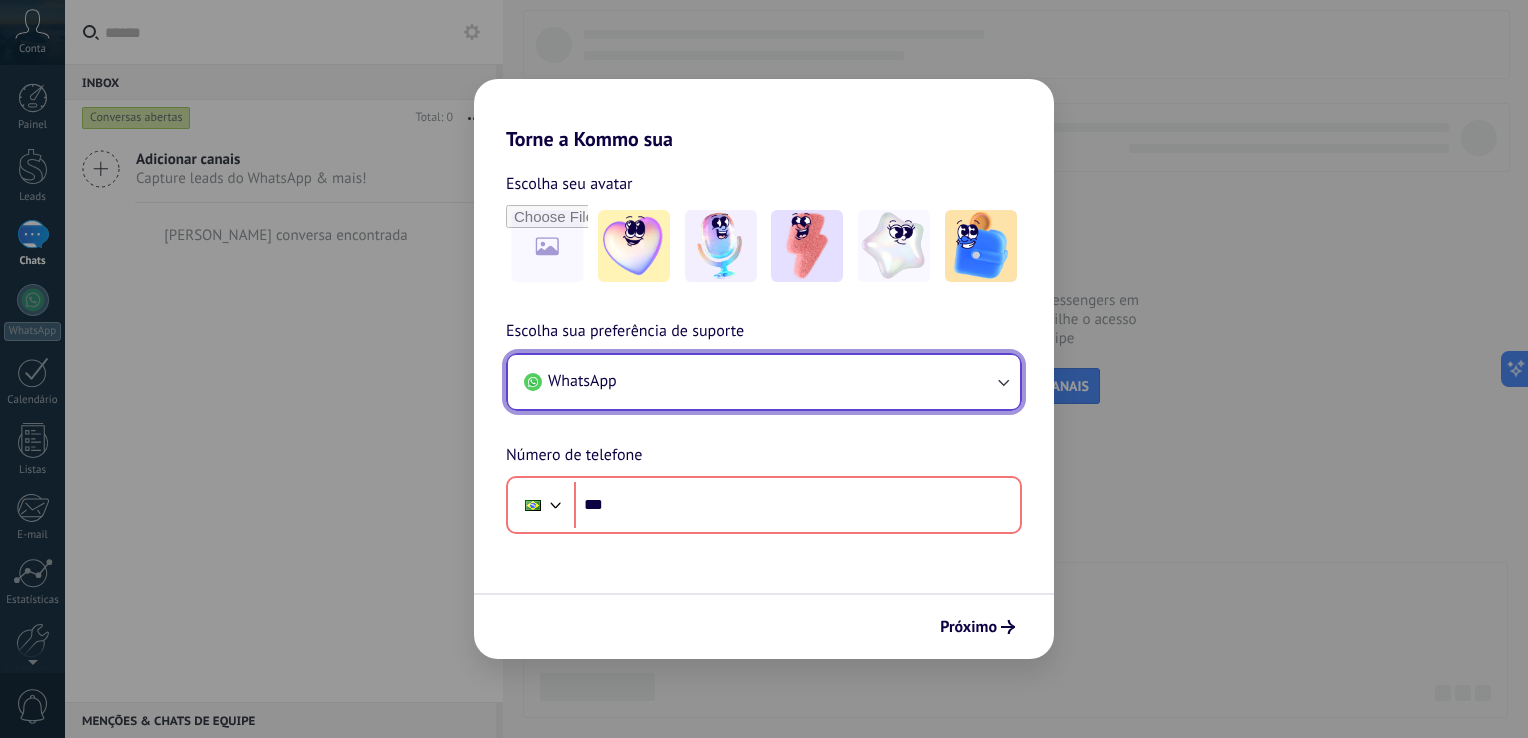 click on "WhatsApp" at bounding box center [764, 382] 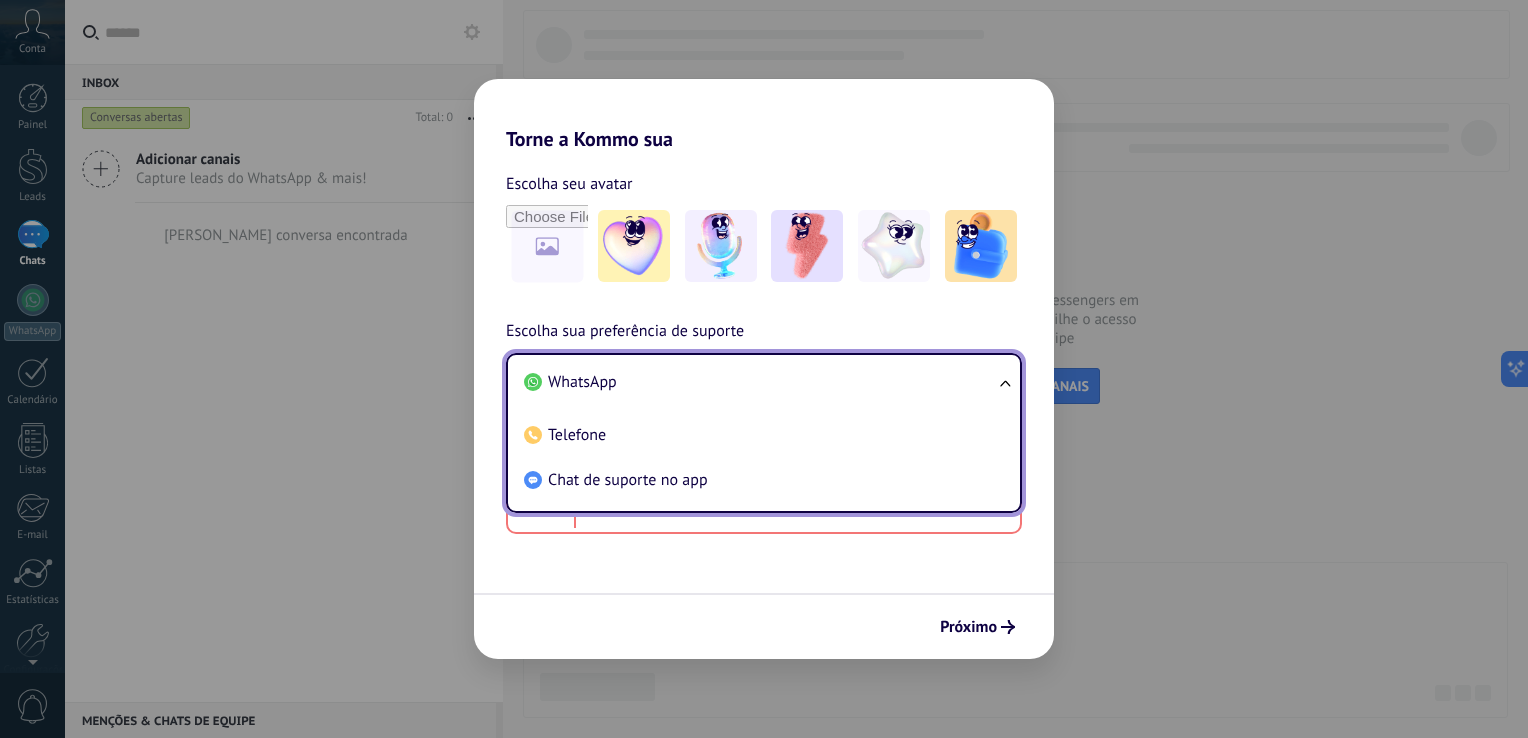 click on "WhatsApp" at bounding box center (760, 382) 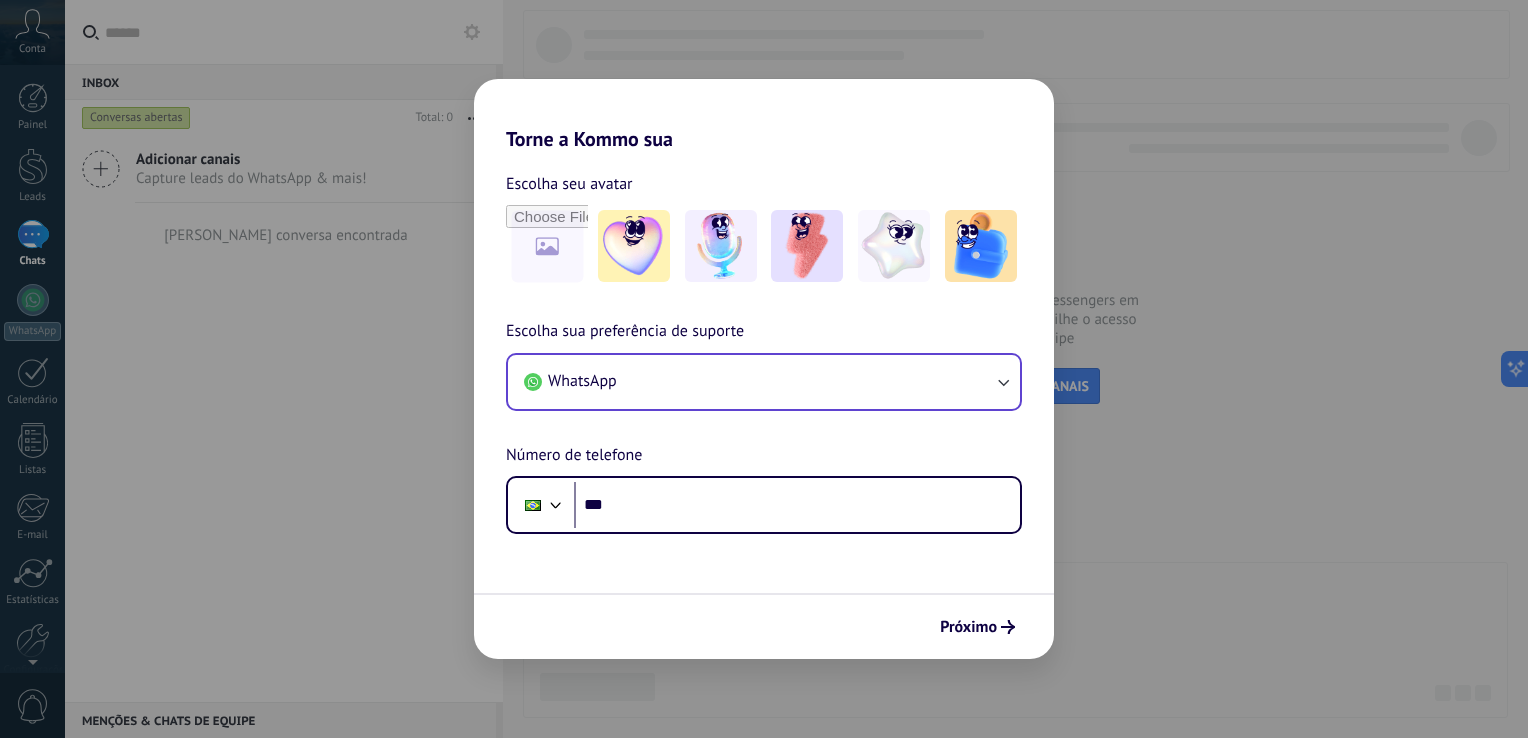 click on "Próximo" at bounding box center (764, 626) 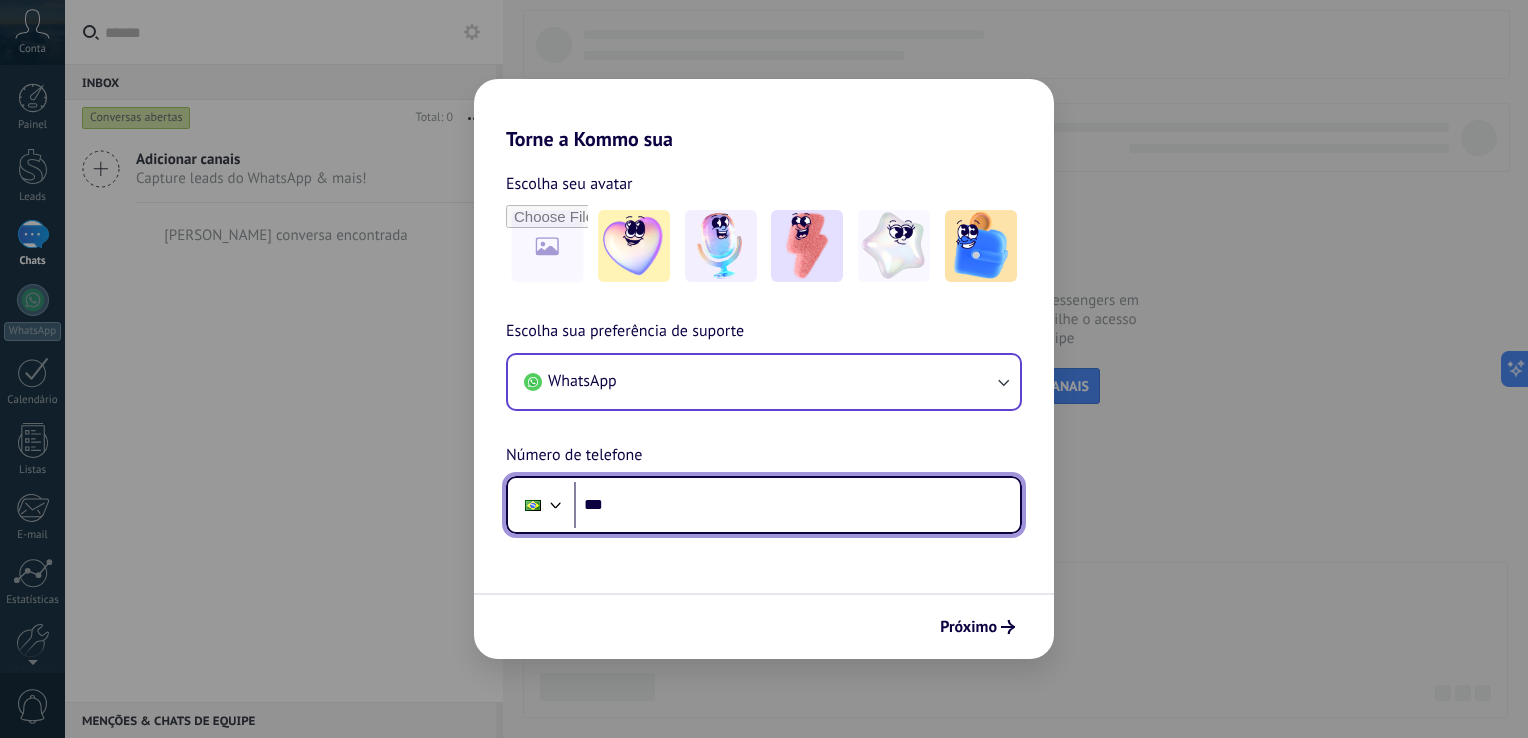 click on "***" at bounding box center (797, 505) 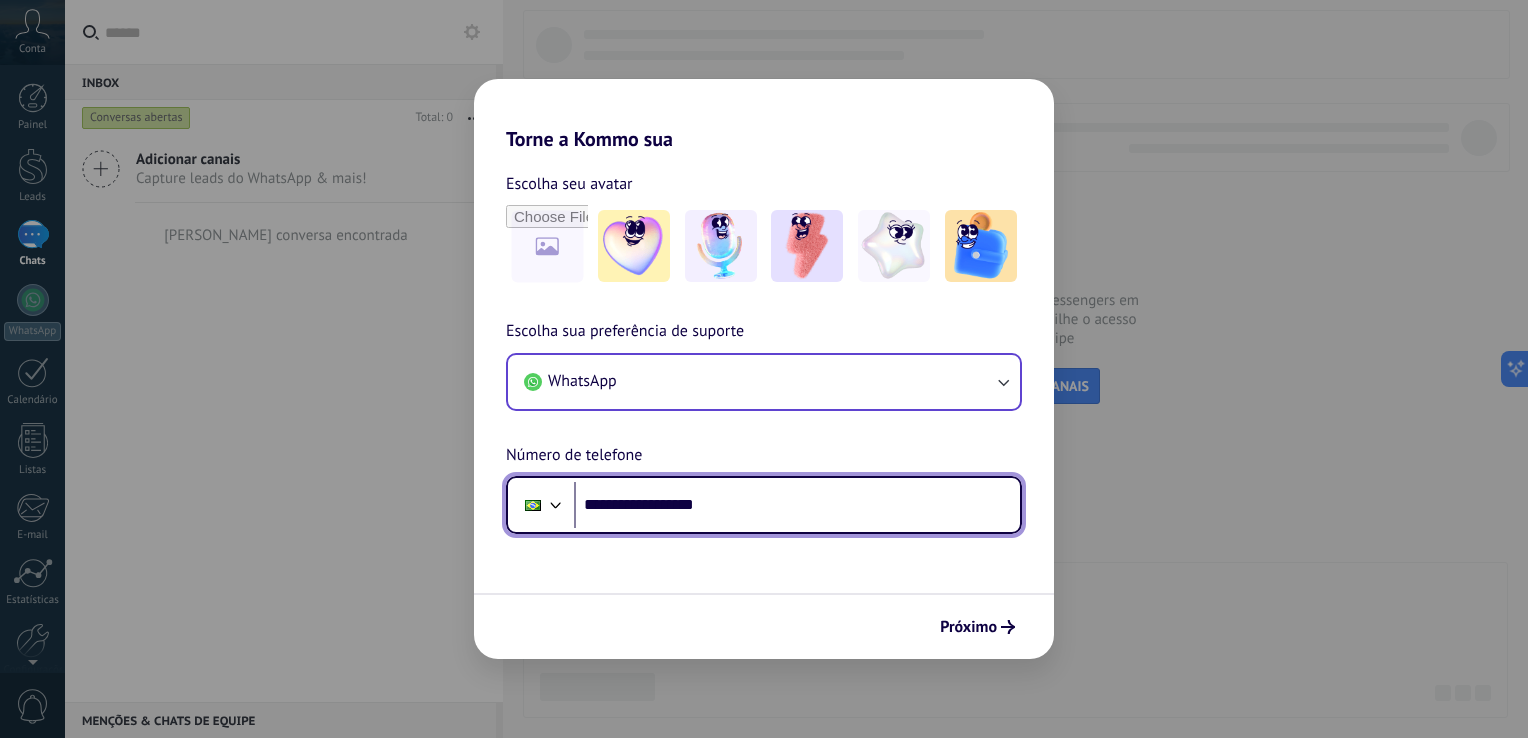 type on "**********" 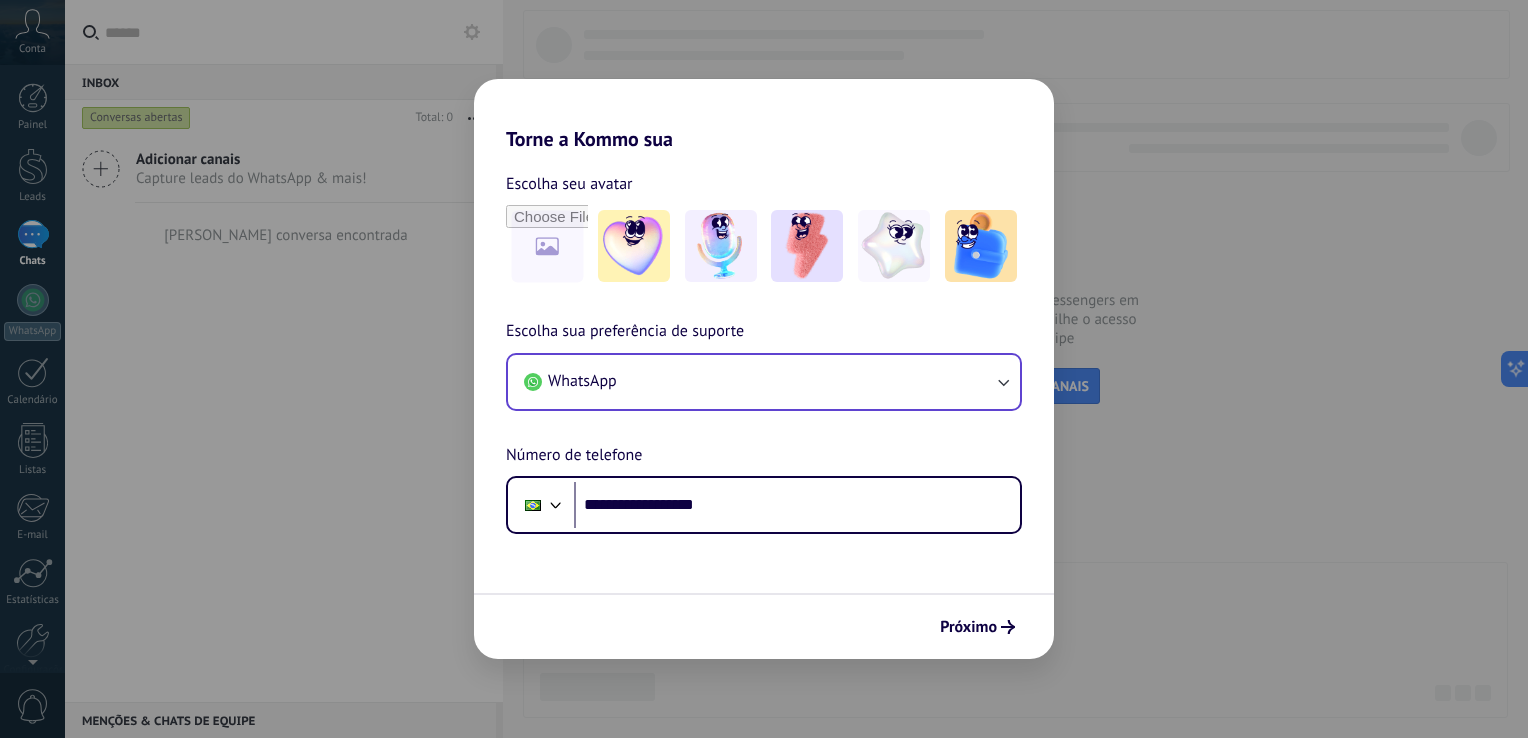 click on "Próximo" at bounding box center [764, 626] 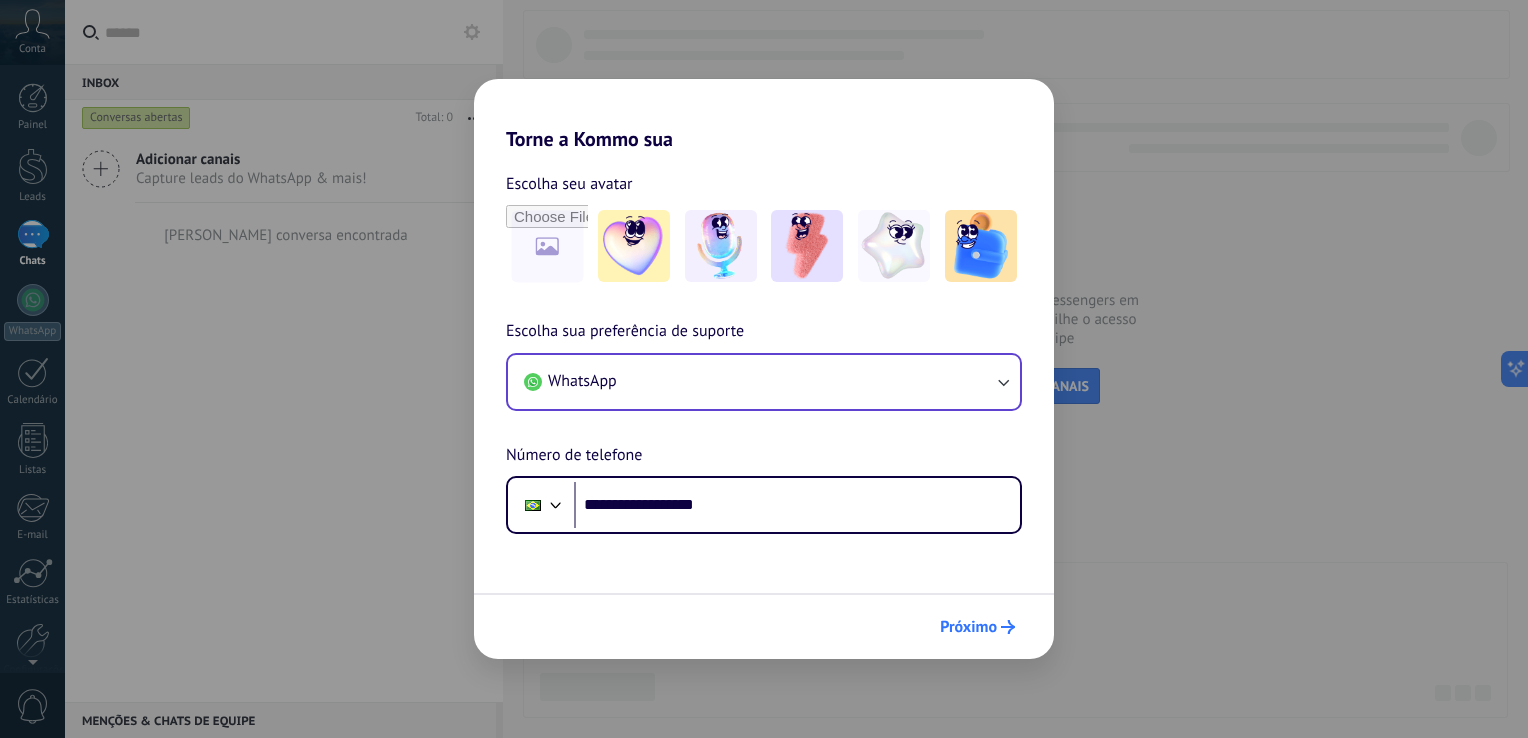 click on "Próximo" at bounding box center [977, 627] 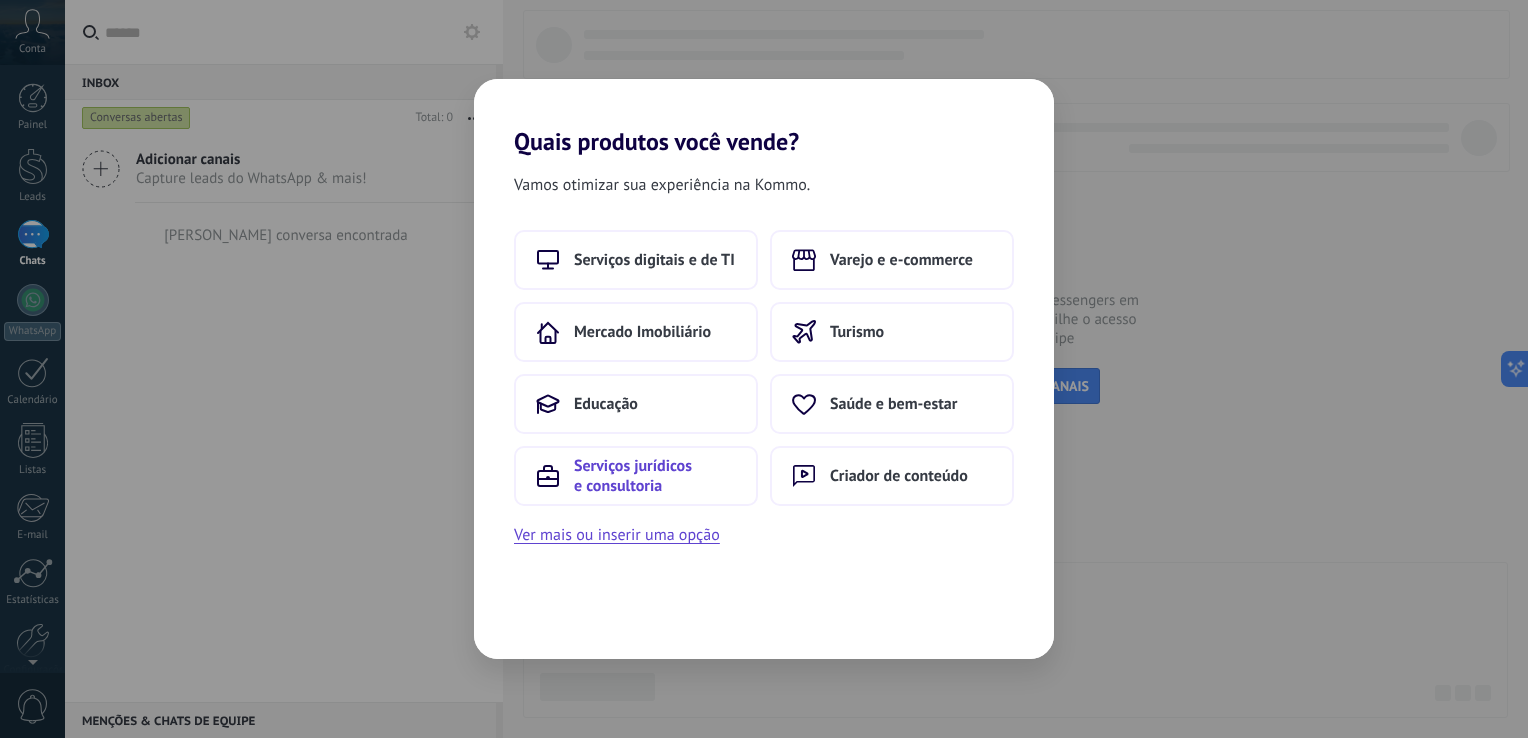 click on "Serviços jurídicos e consultoria" at bounding box center [636, 476] 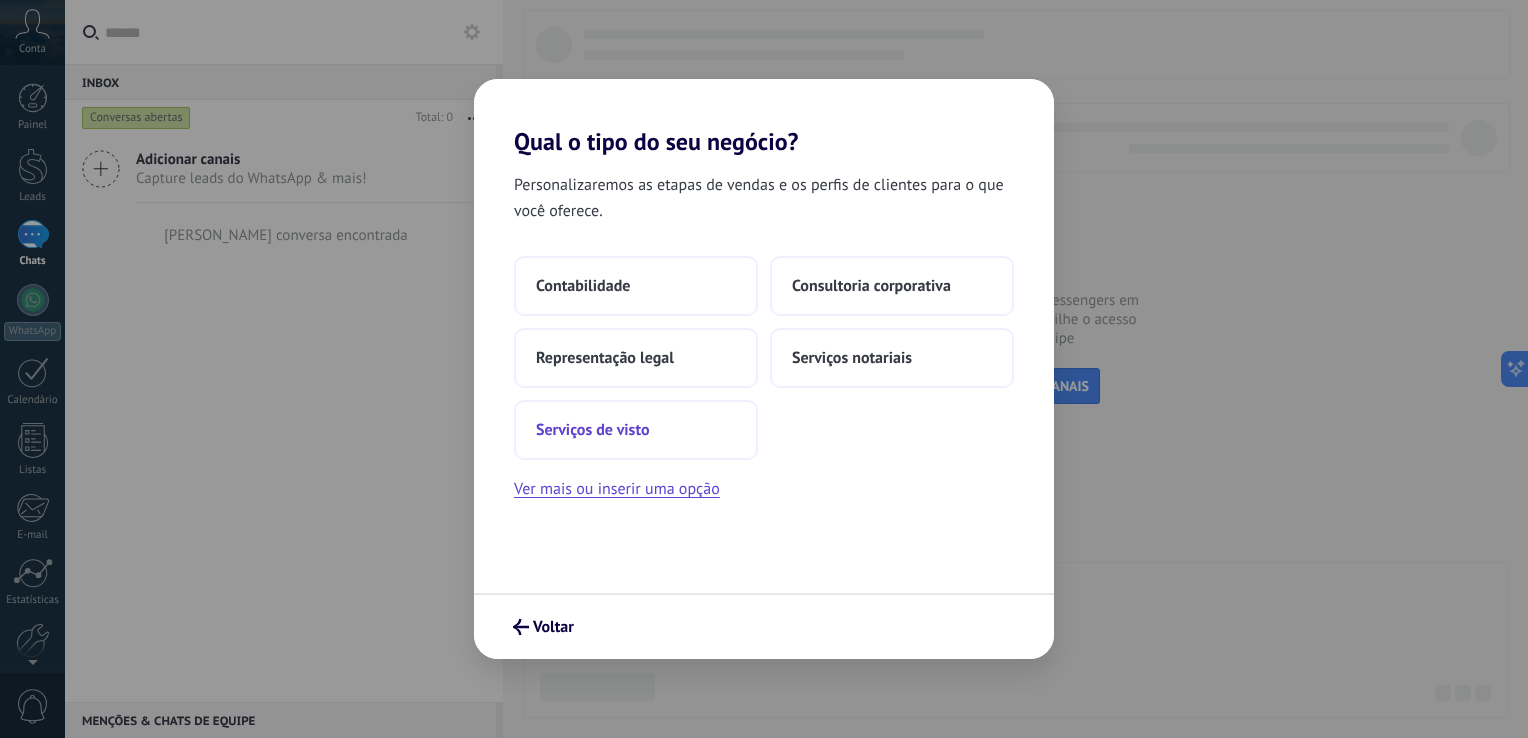 click on "Serviços de visto" at bounding box center (592, 430) 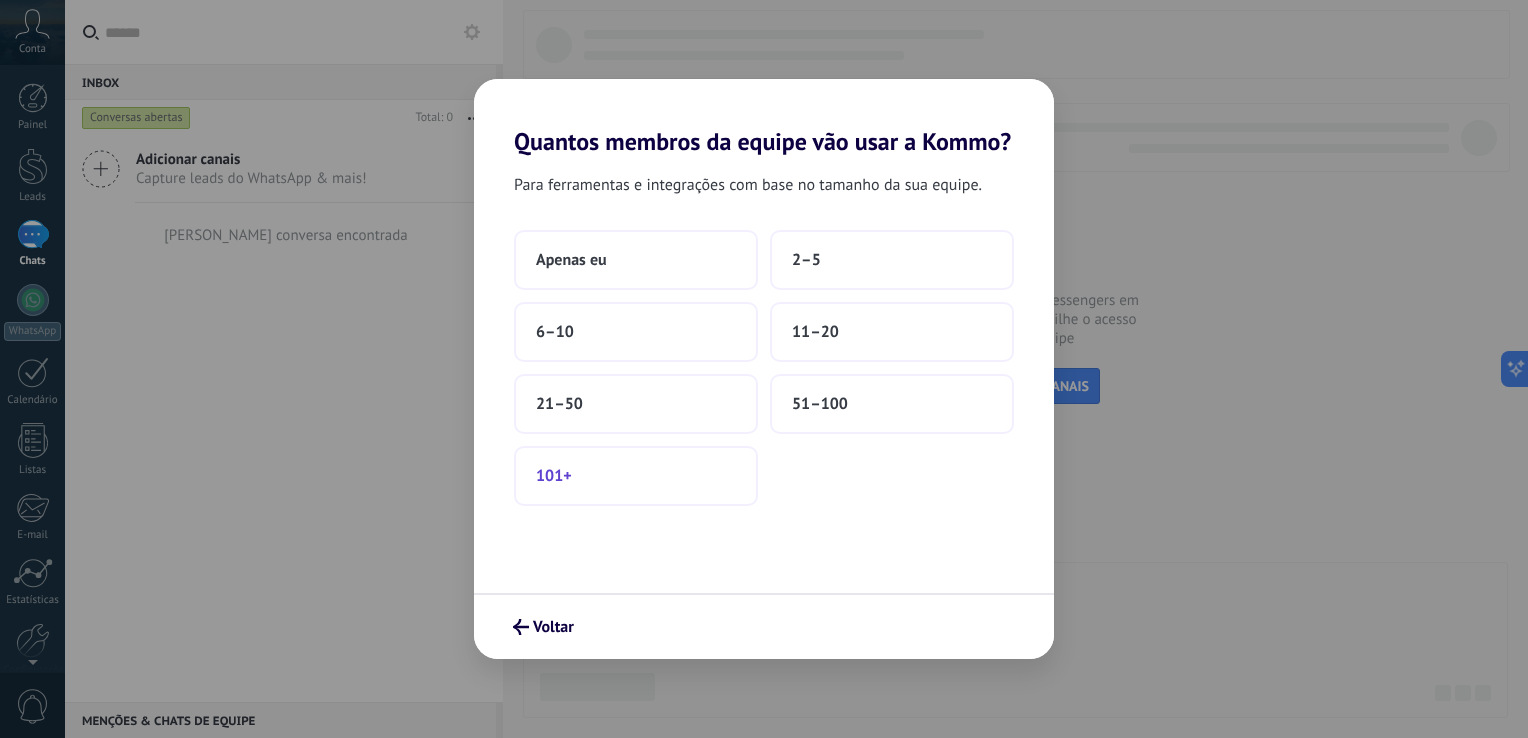 click on "101+" at bounding box center [636, 476] 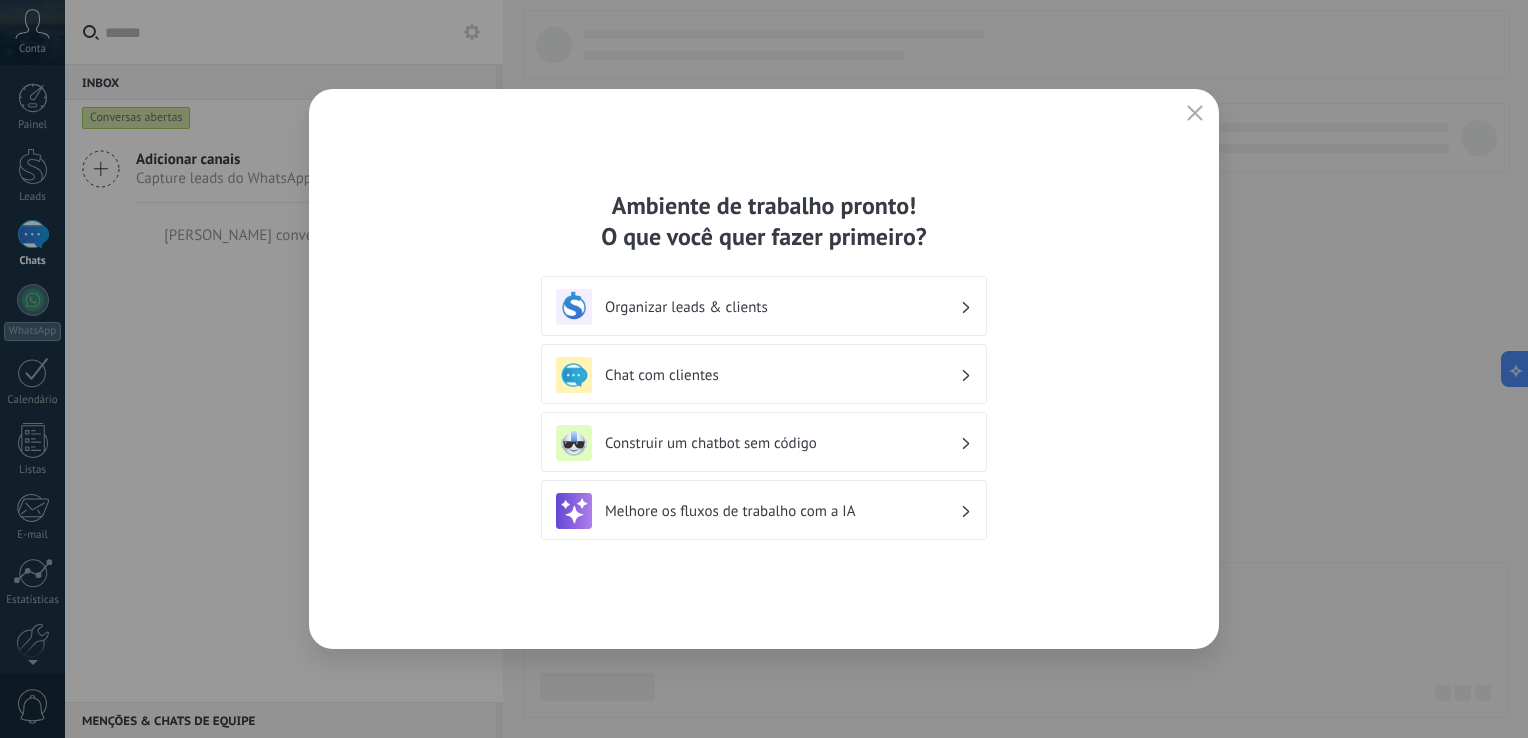 click at bounding box center [1195, 114] 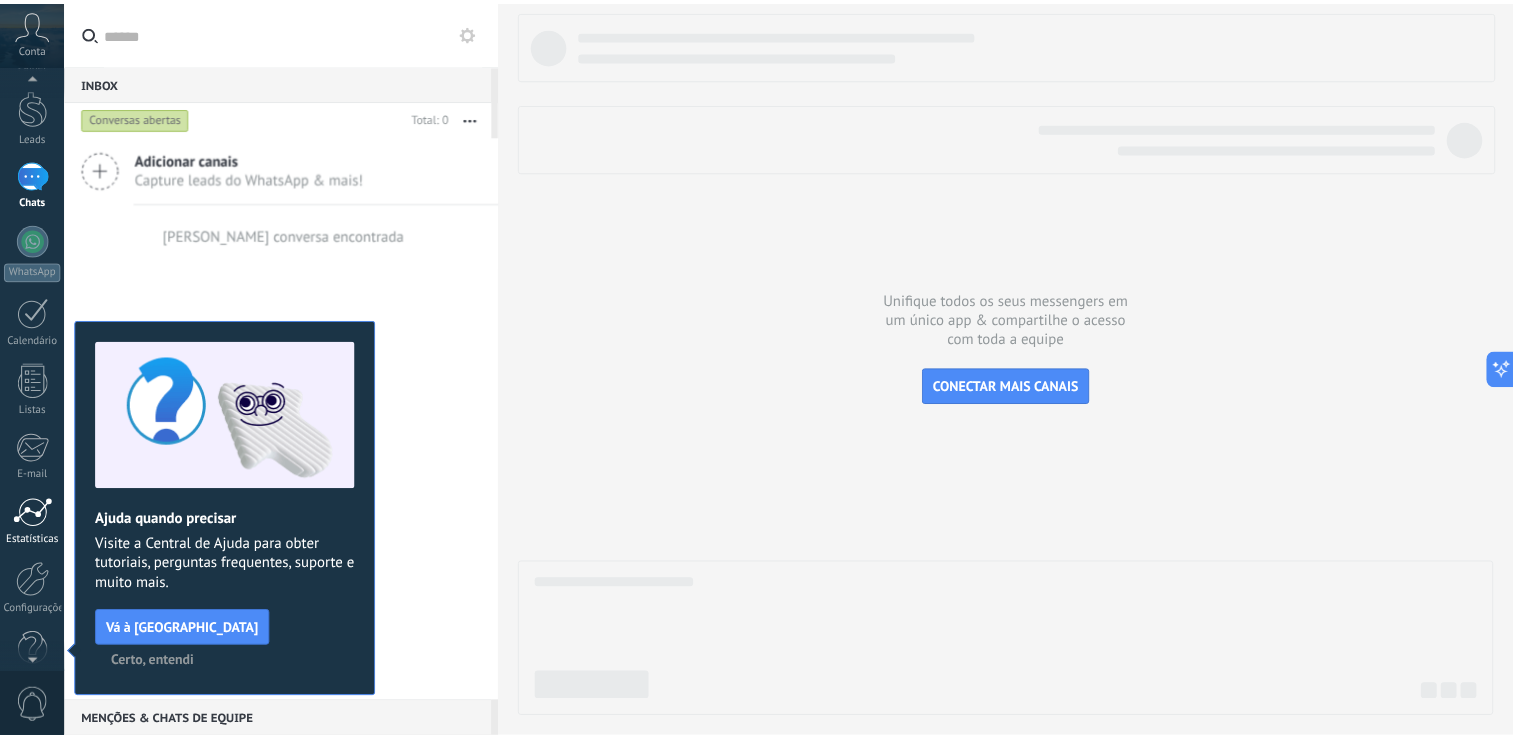 scroll, scrollTop: 92, scrollLeft: 0, axis: vertical 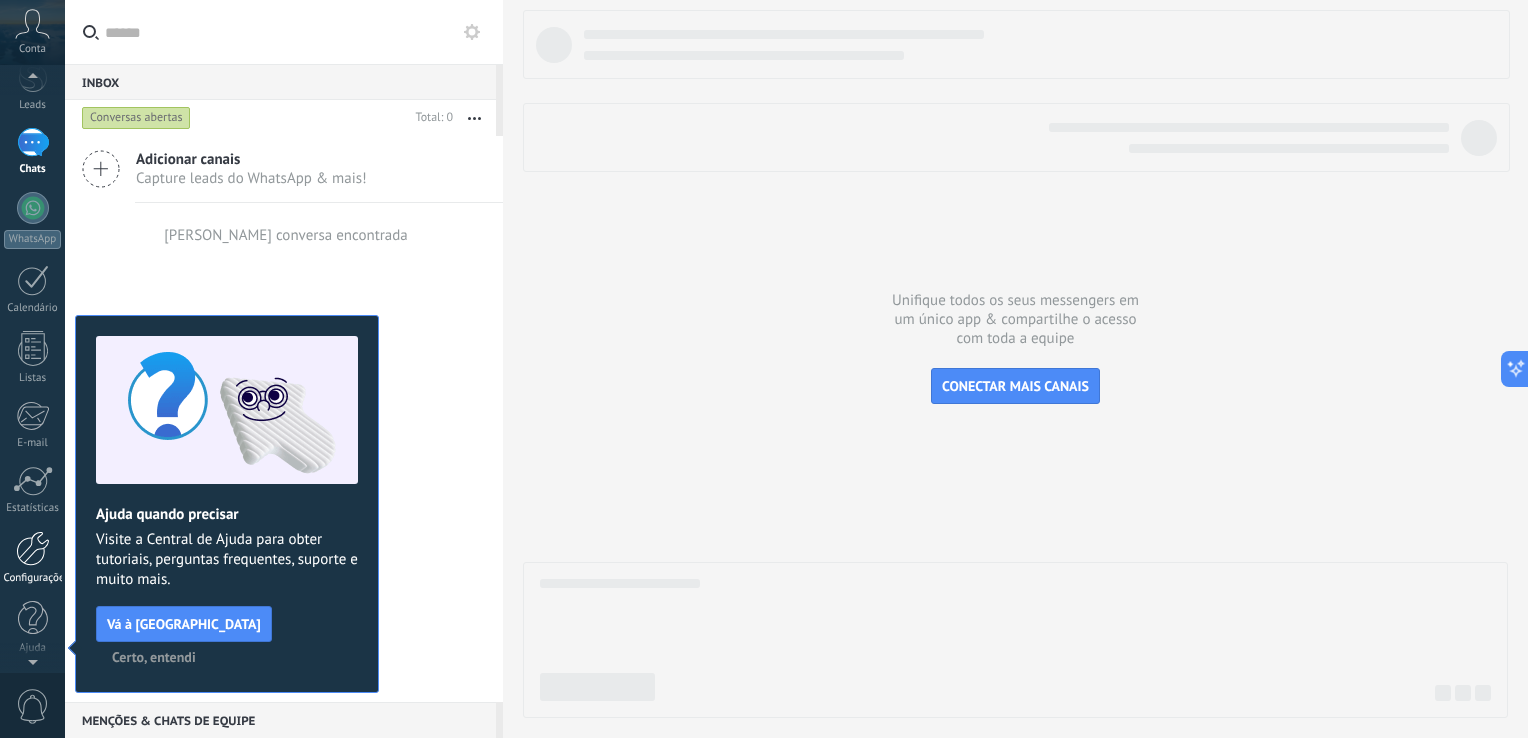 click on "Configurações" at bounding box center [33, 578] 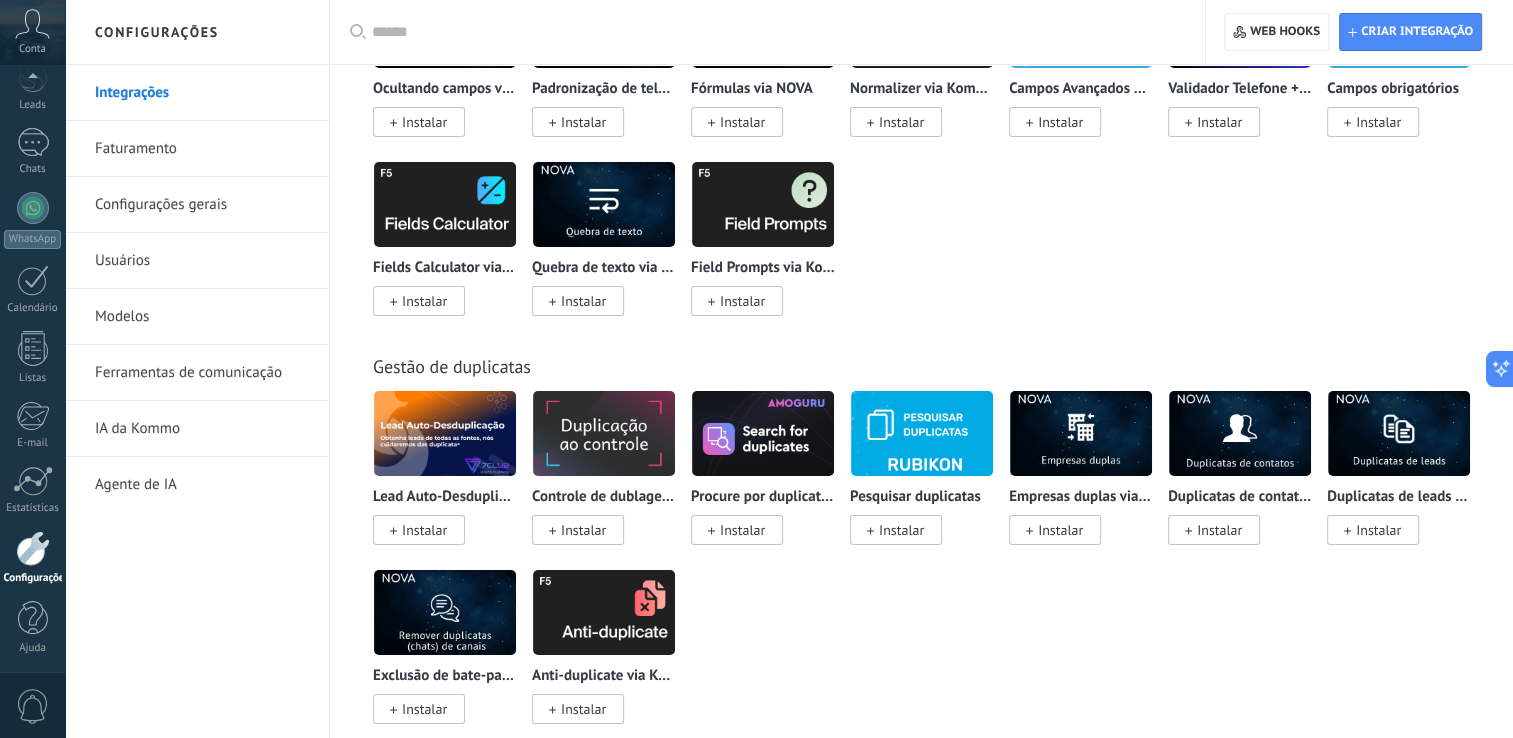scroll, scrollTop: 7168, scrollLeft: 0, axis: vertical 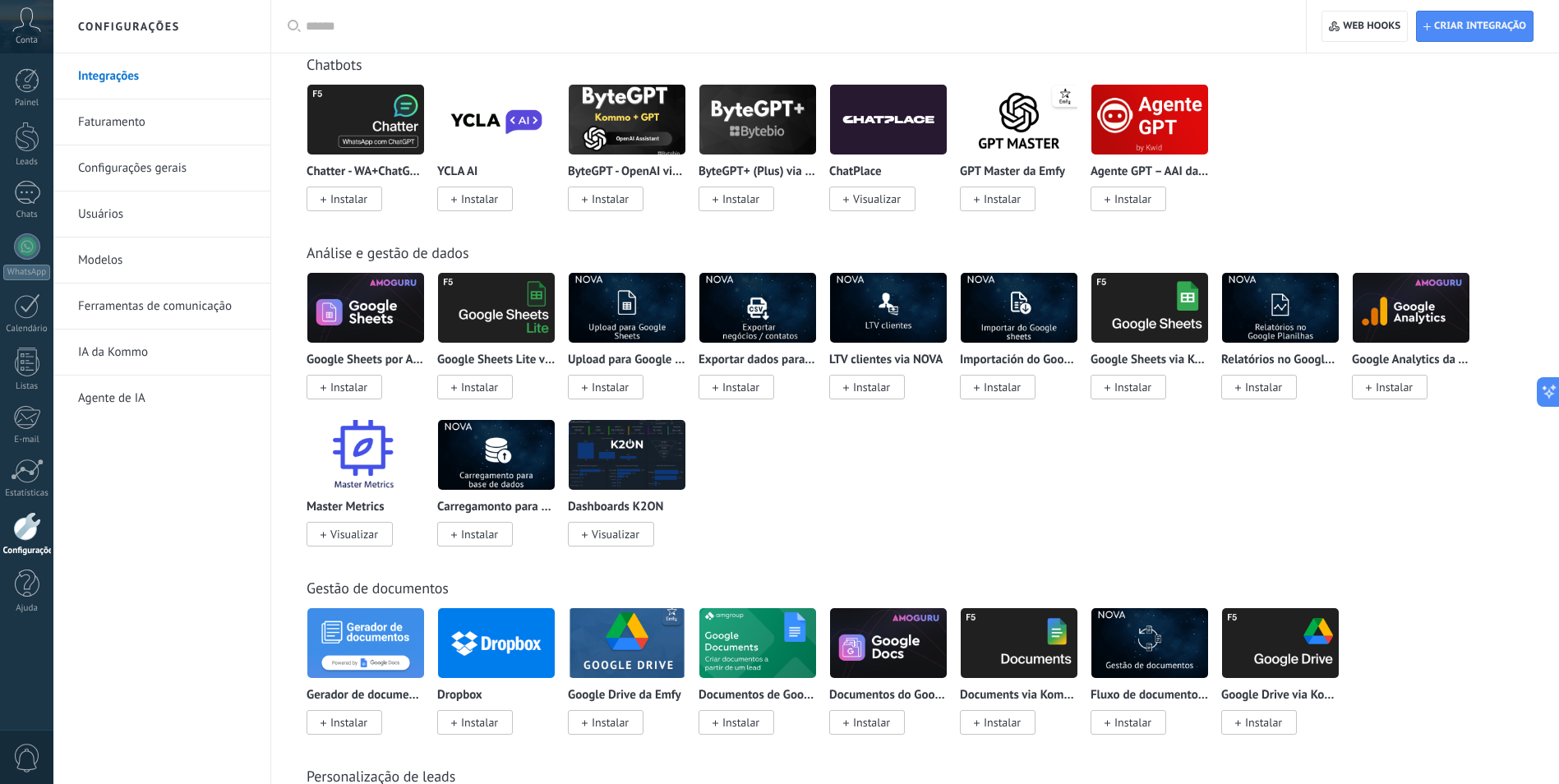 click 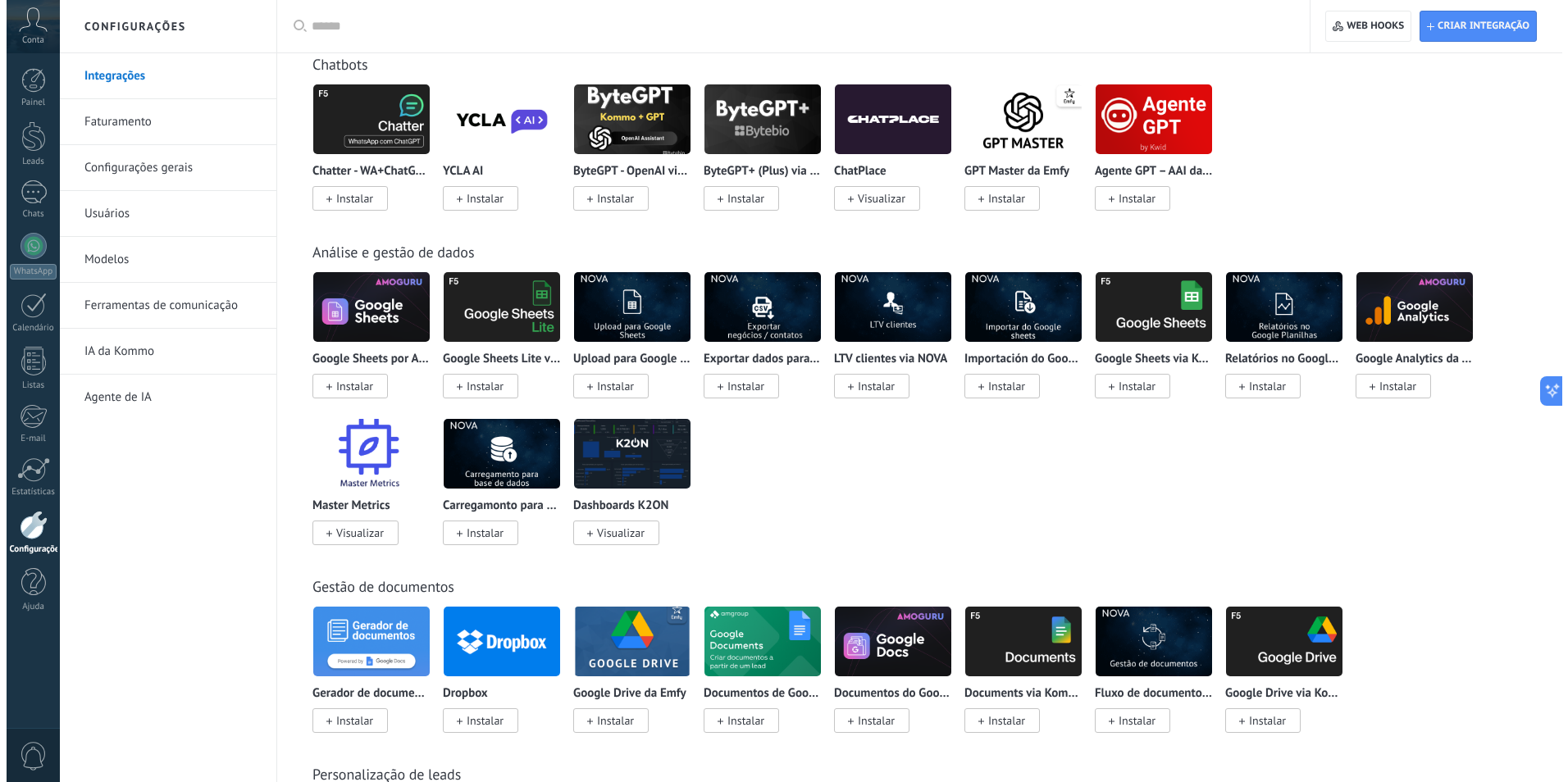 scroll, scrollTop: 16, scrollLeft: 0, axis: vertical 